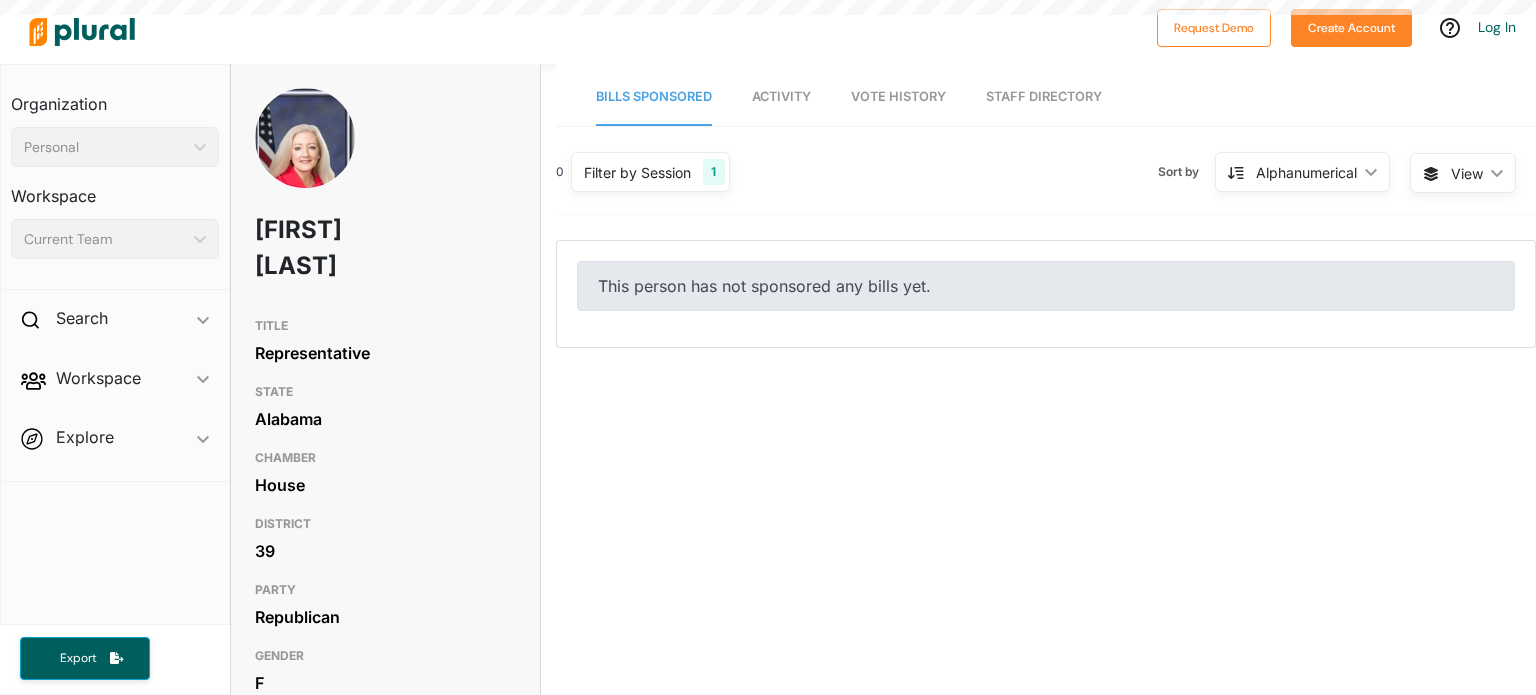 scroll, scrollTop: 0, scrollLeft: 0, axis: both 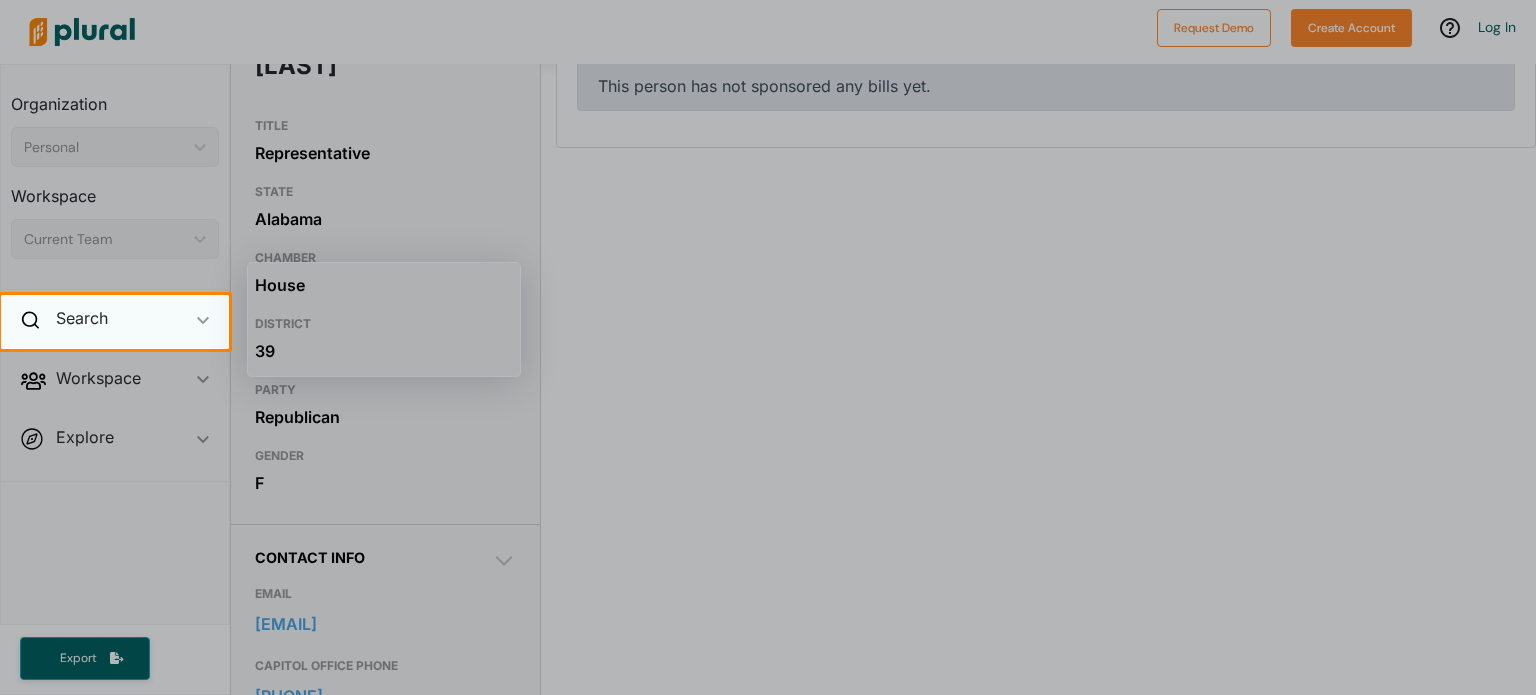 click 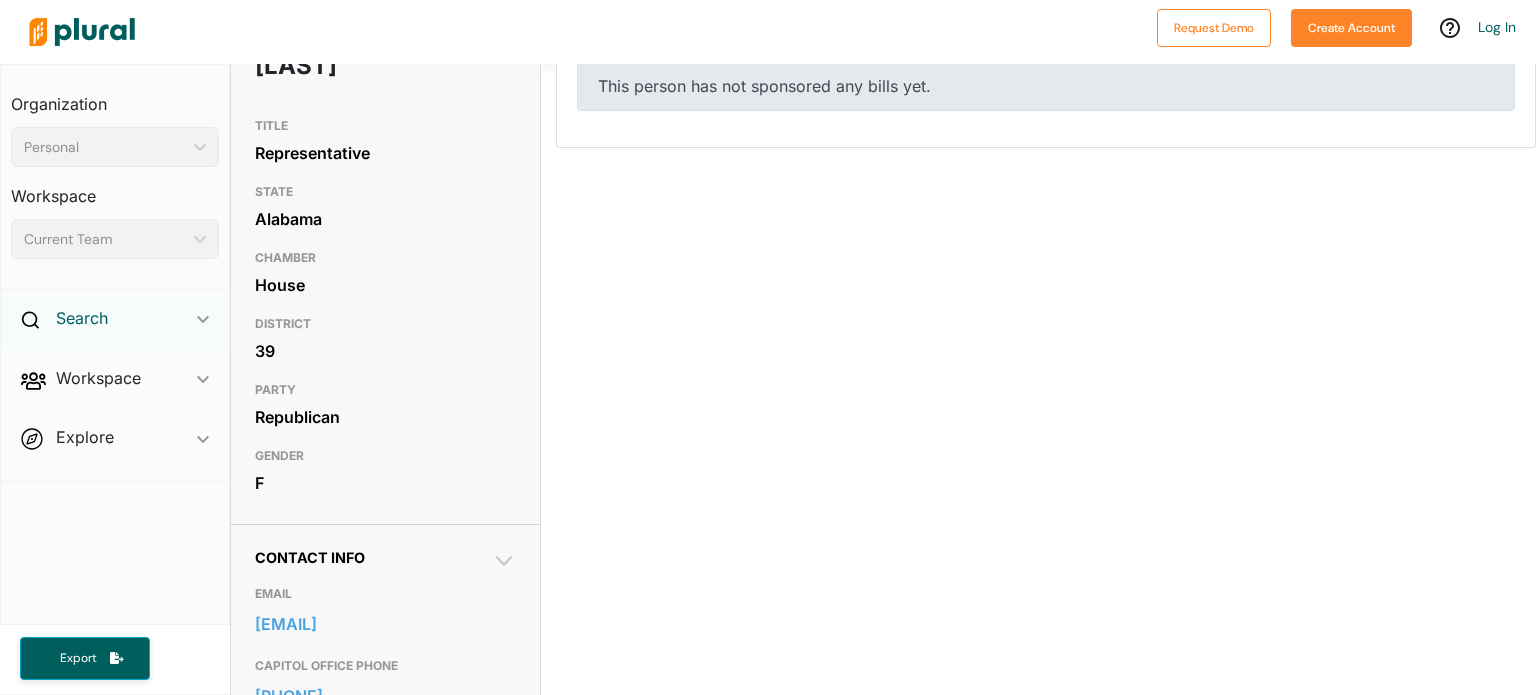 click on "Search" at bounding box center [82, 318] 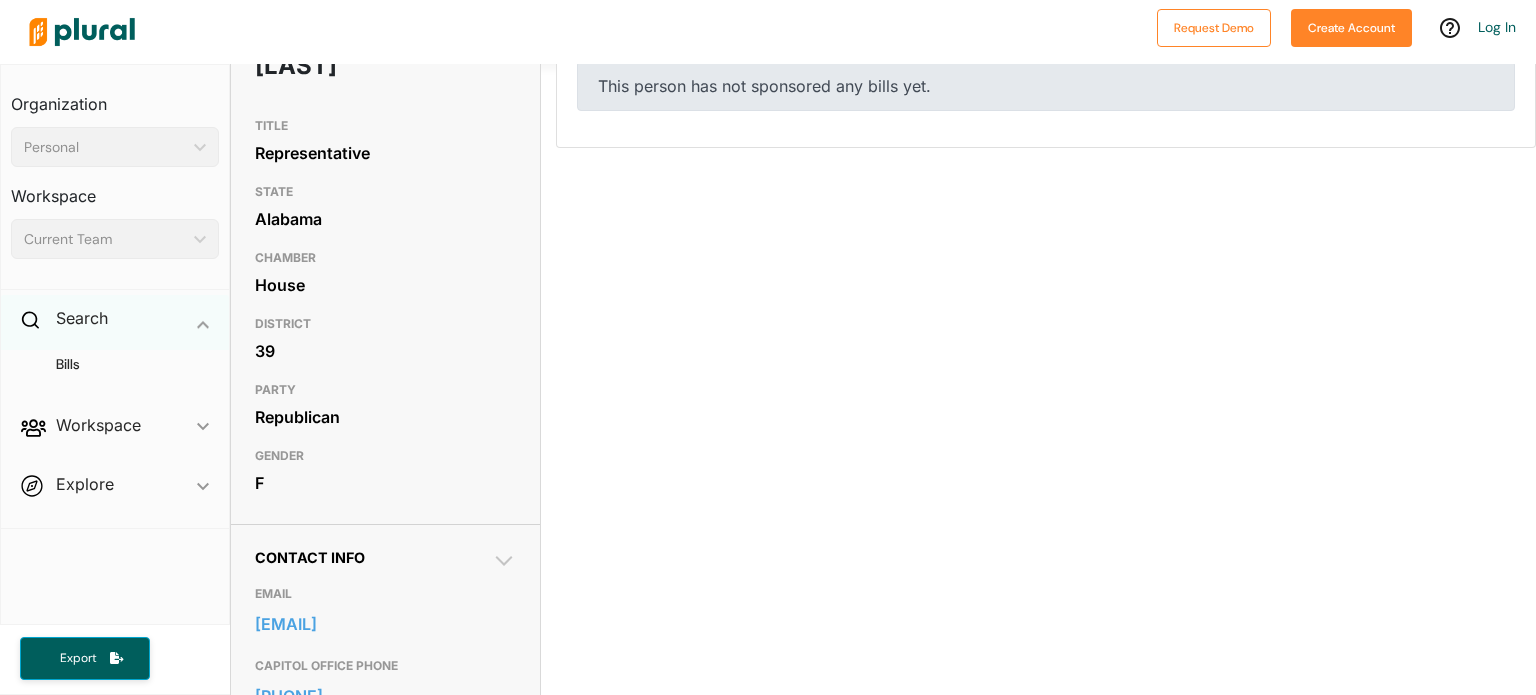 click 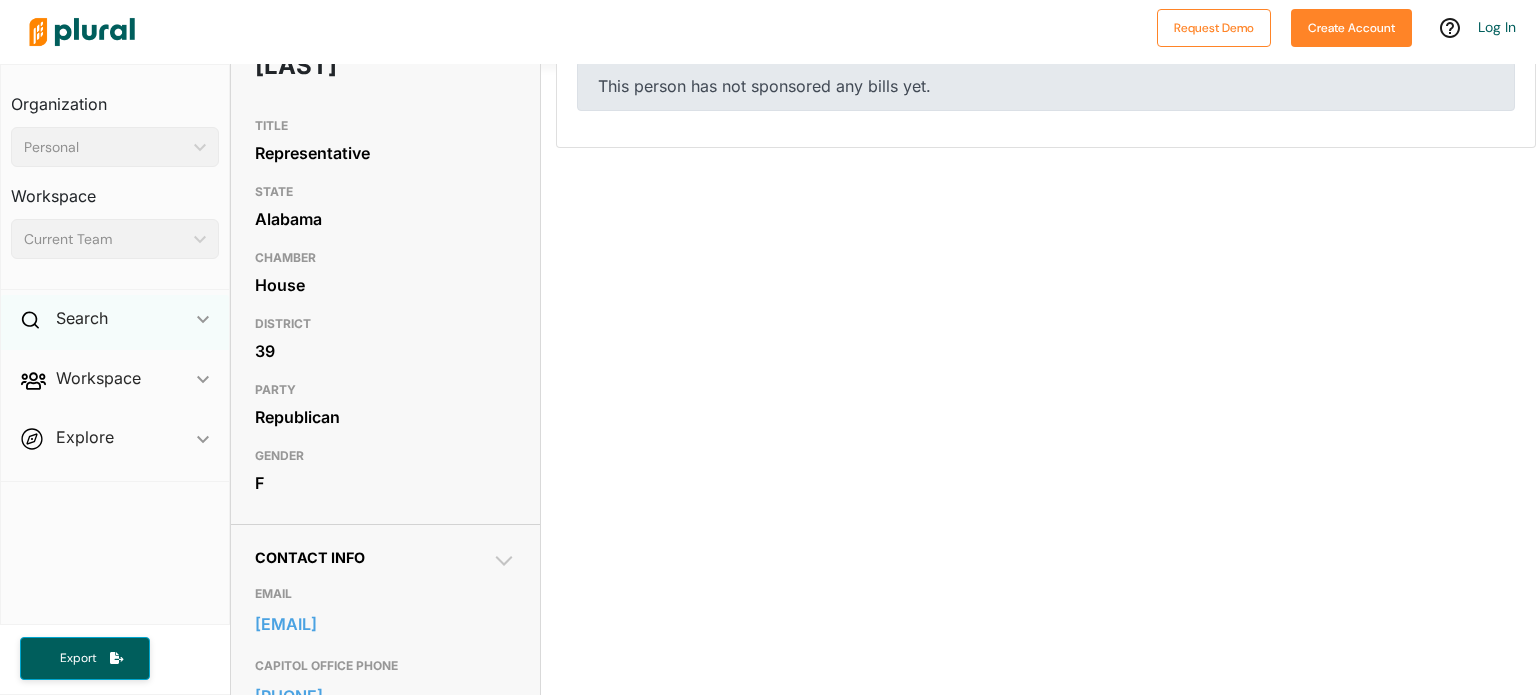 click on "Search ic_keyboard_arrow_down" at bounding box center (115, 322) 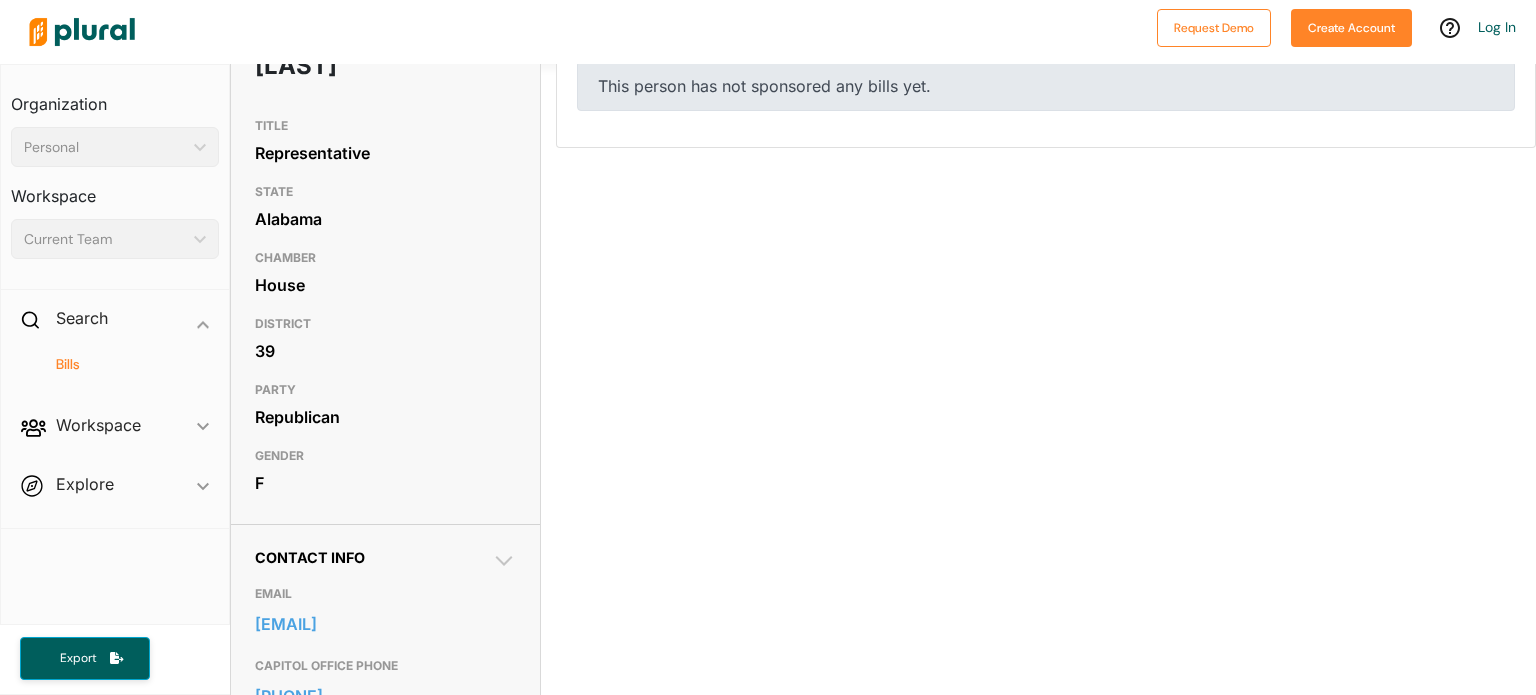 click on "Bills" at bounding box center [120, 364] 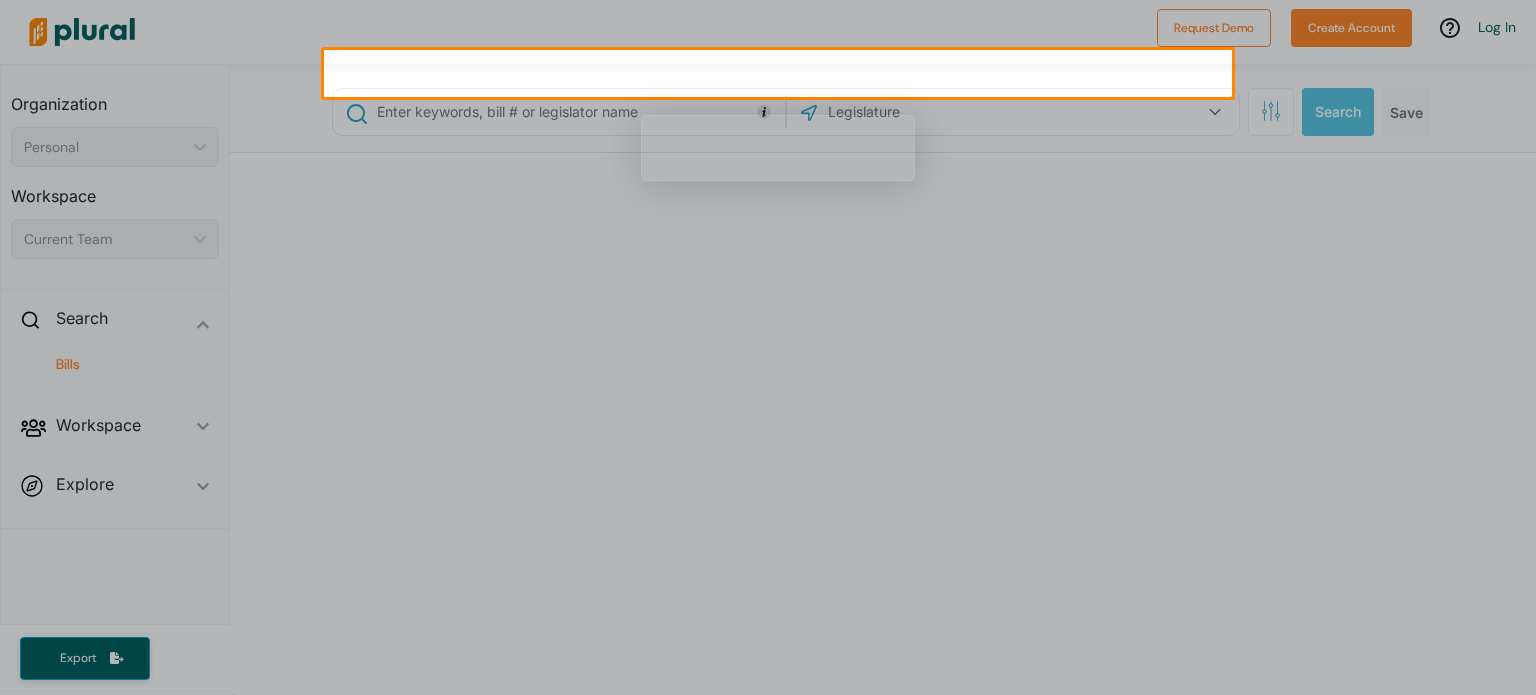 scroll, scrollTop: 0, scrollLeft: 0, axis: both 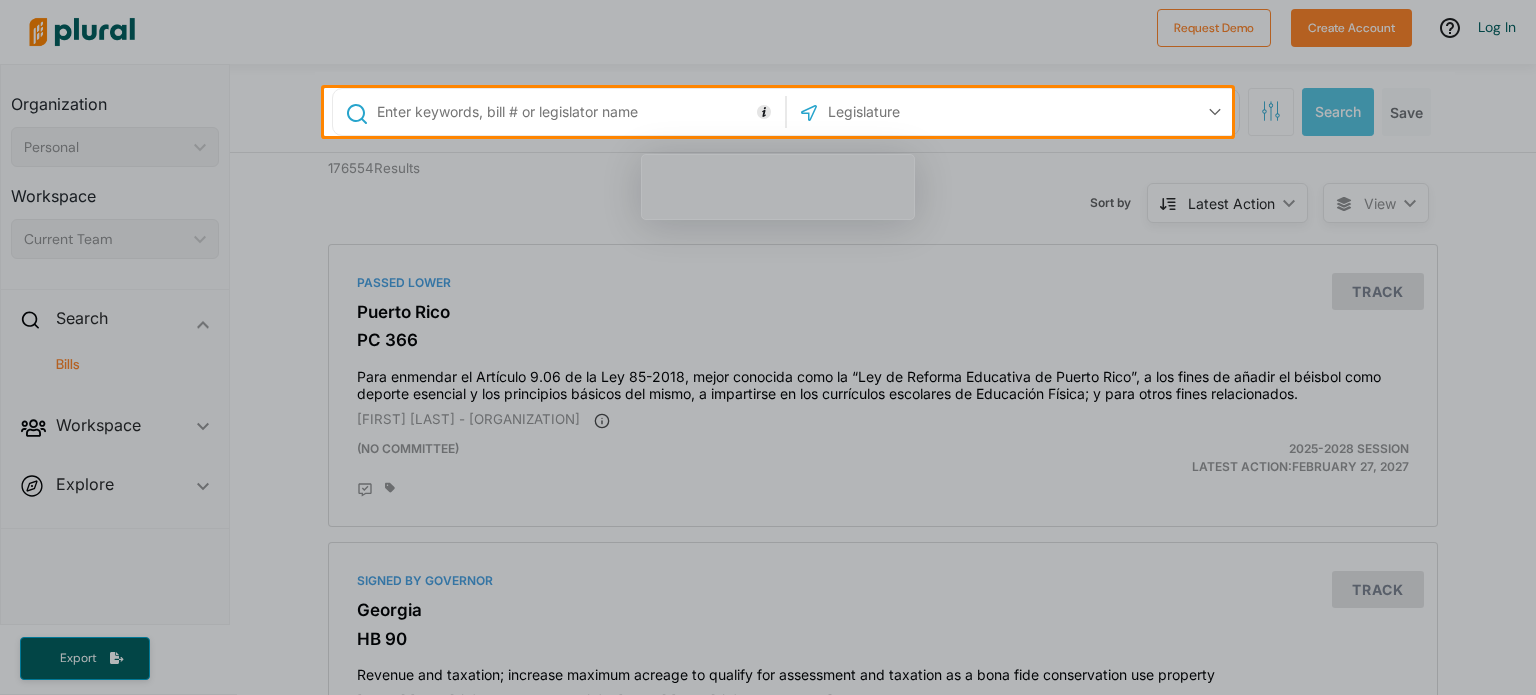 click at bounding box center (577, 112) 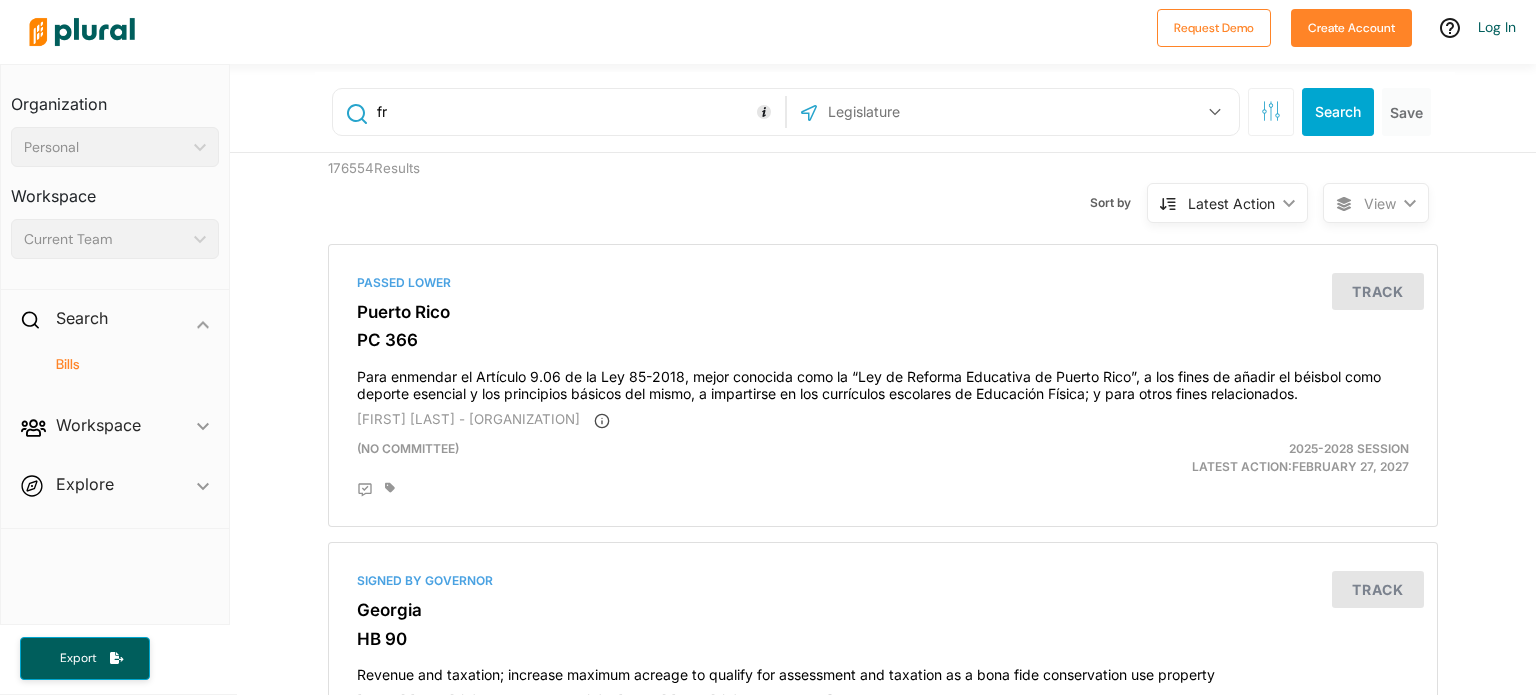 type on "f" 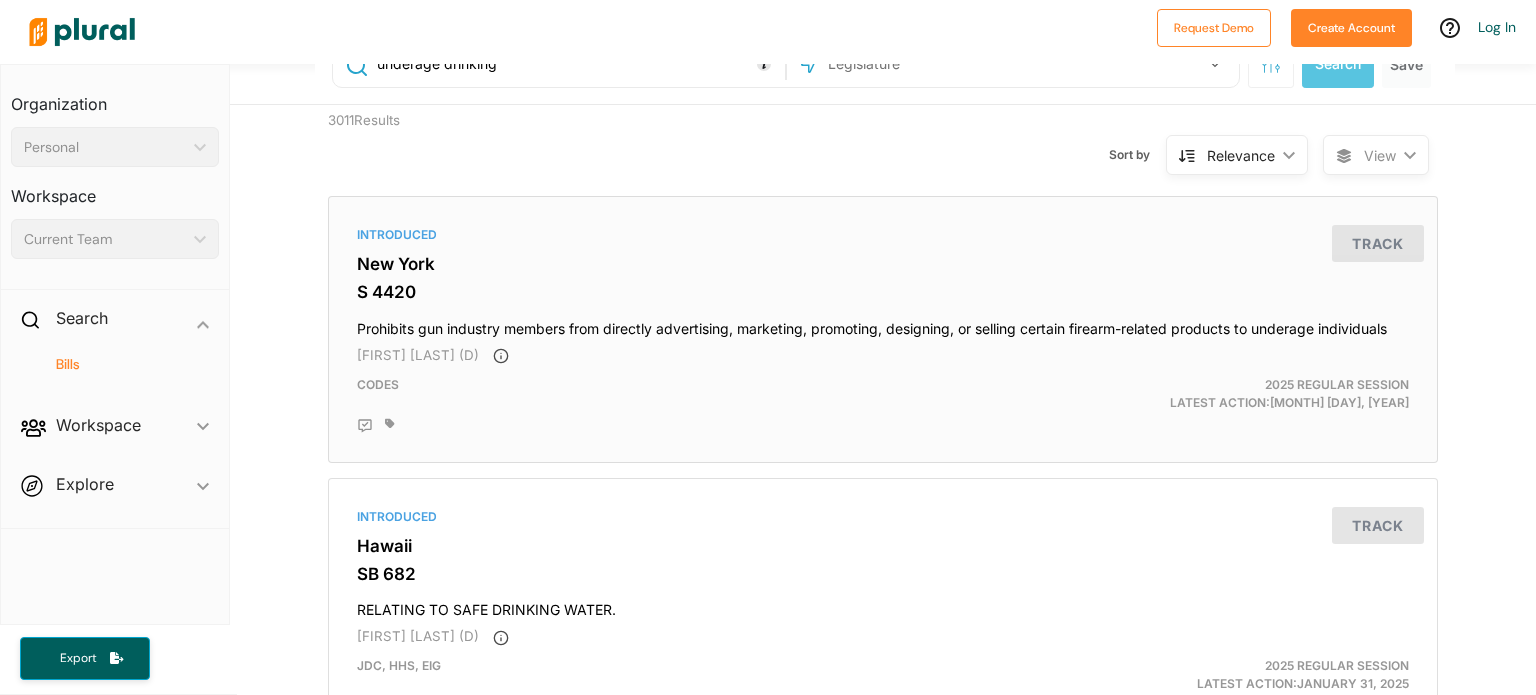 scroll, scrollTop: 0, scrollLeft: 0, axis: both 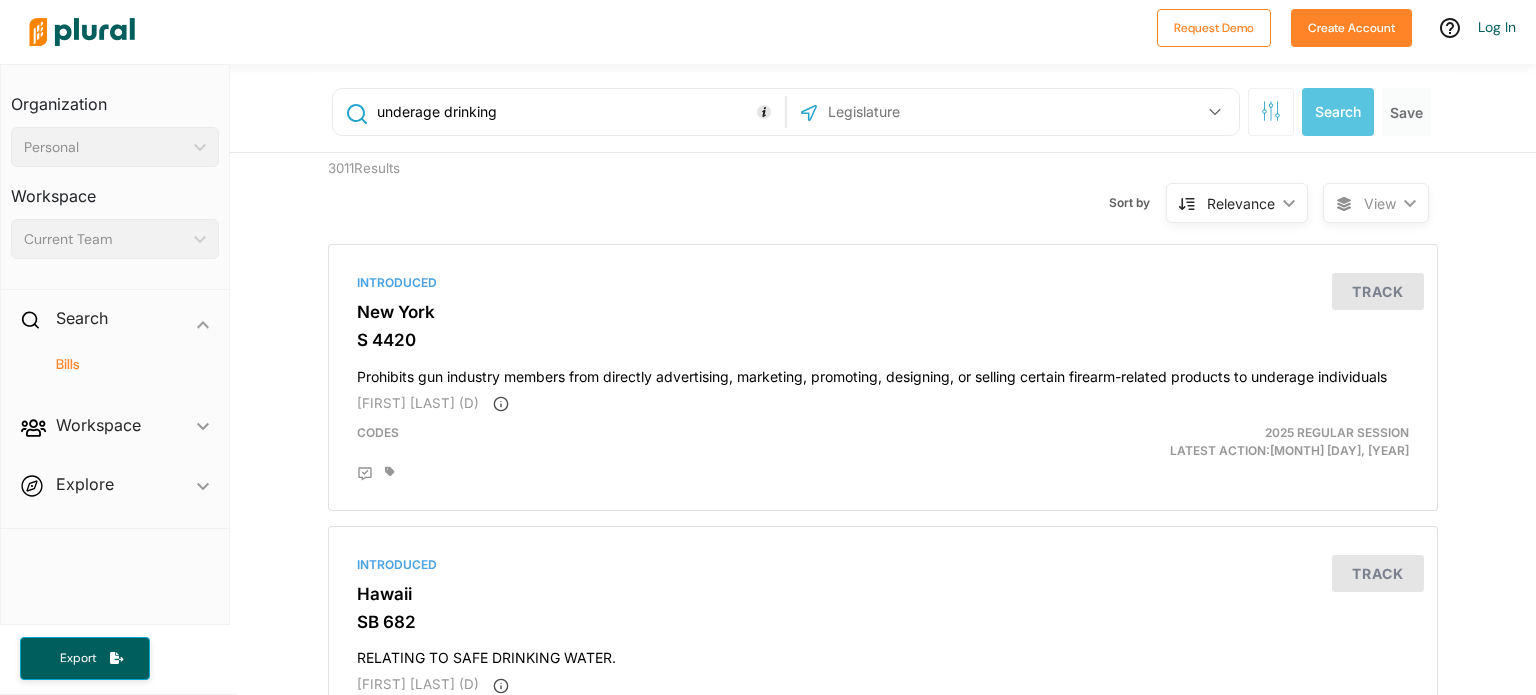 drag, startPoint x: 491, startPoint y: 119, endPoint x: 278, endPoint y: 123, distance: 213.03755 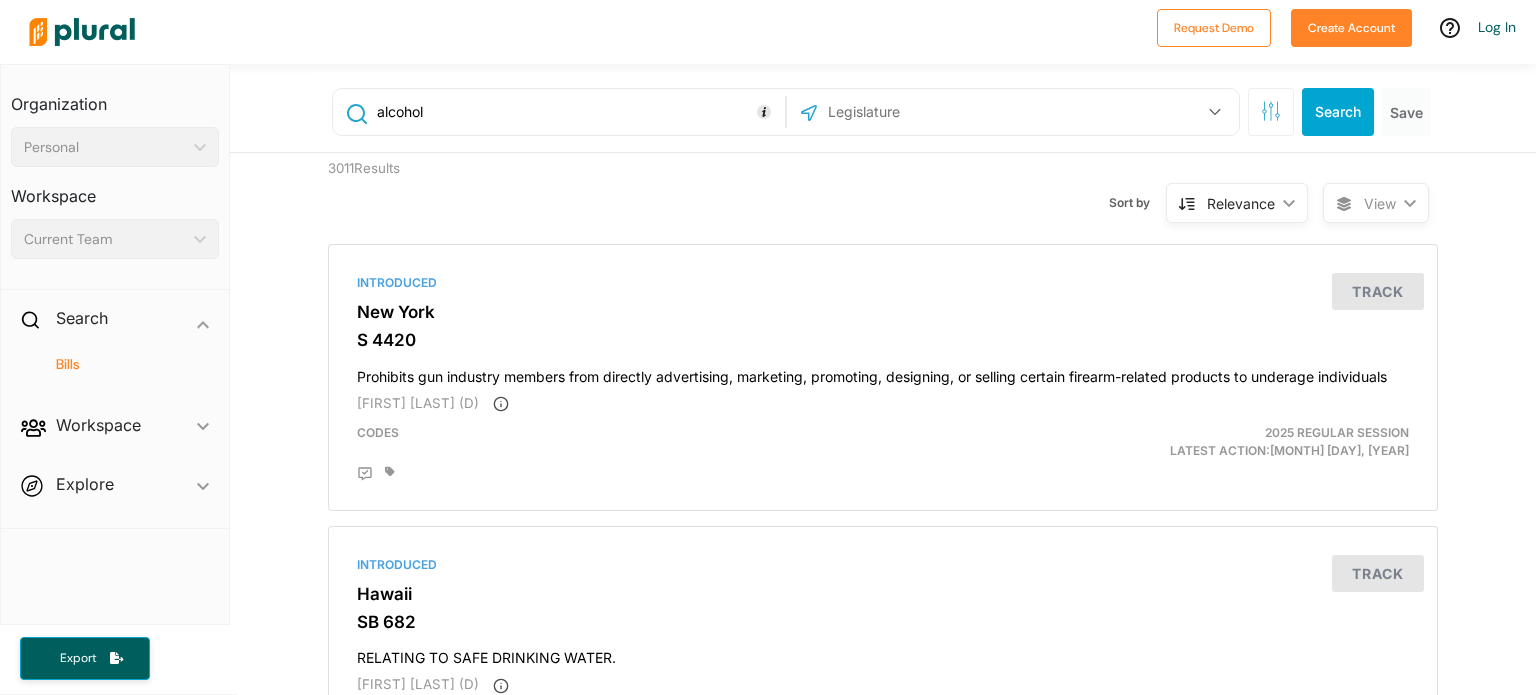 type on "alcohol" 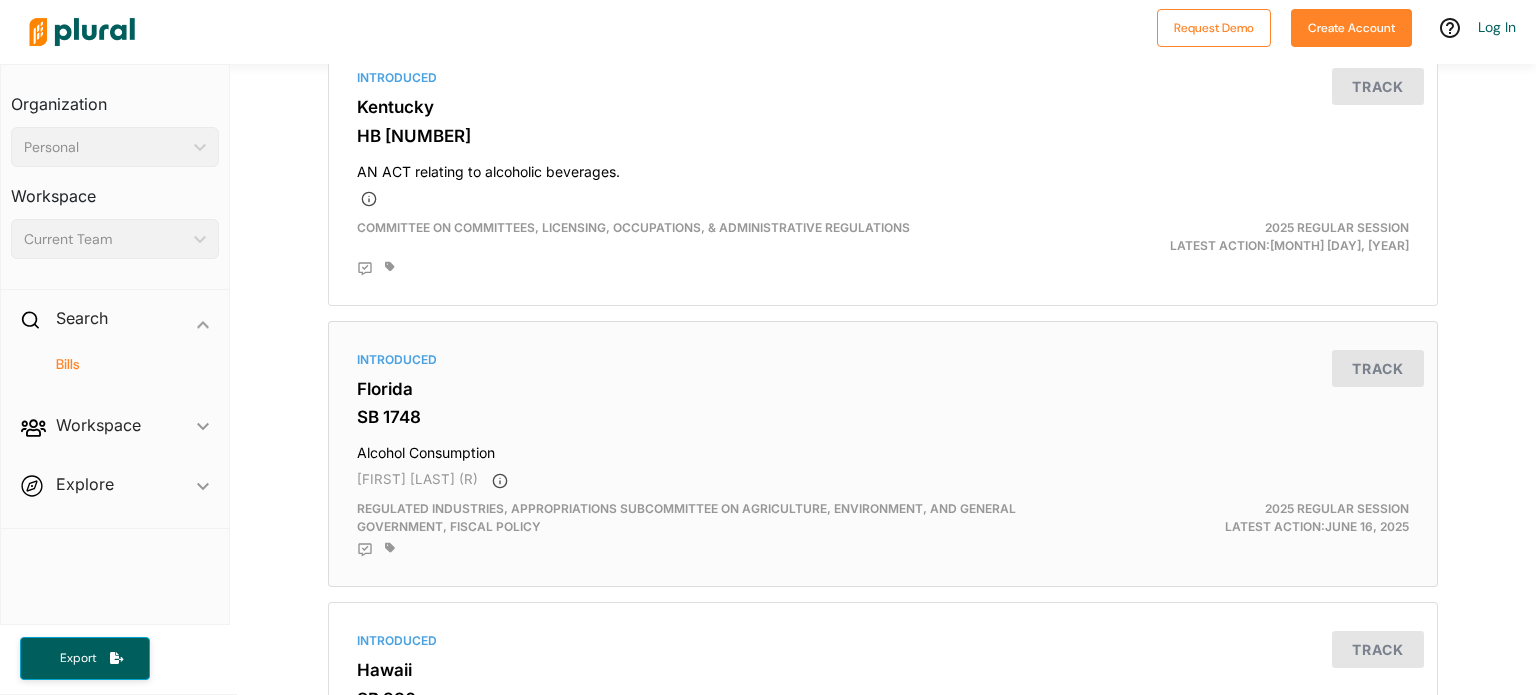 scroll, scrollTop: 800, scrollLeft: 0, axis: vertical 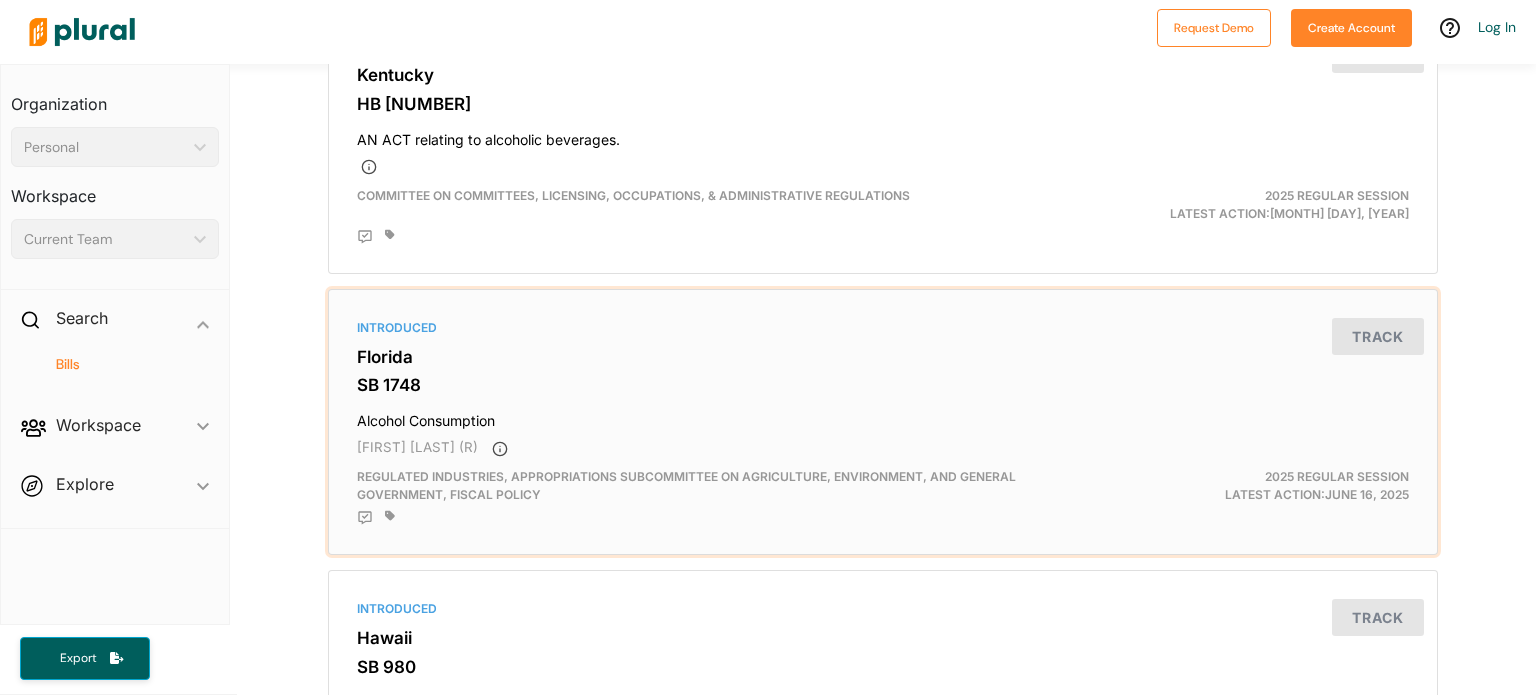 click on "Alcohol Consumption" at bounding box center (883, 416) 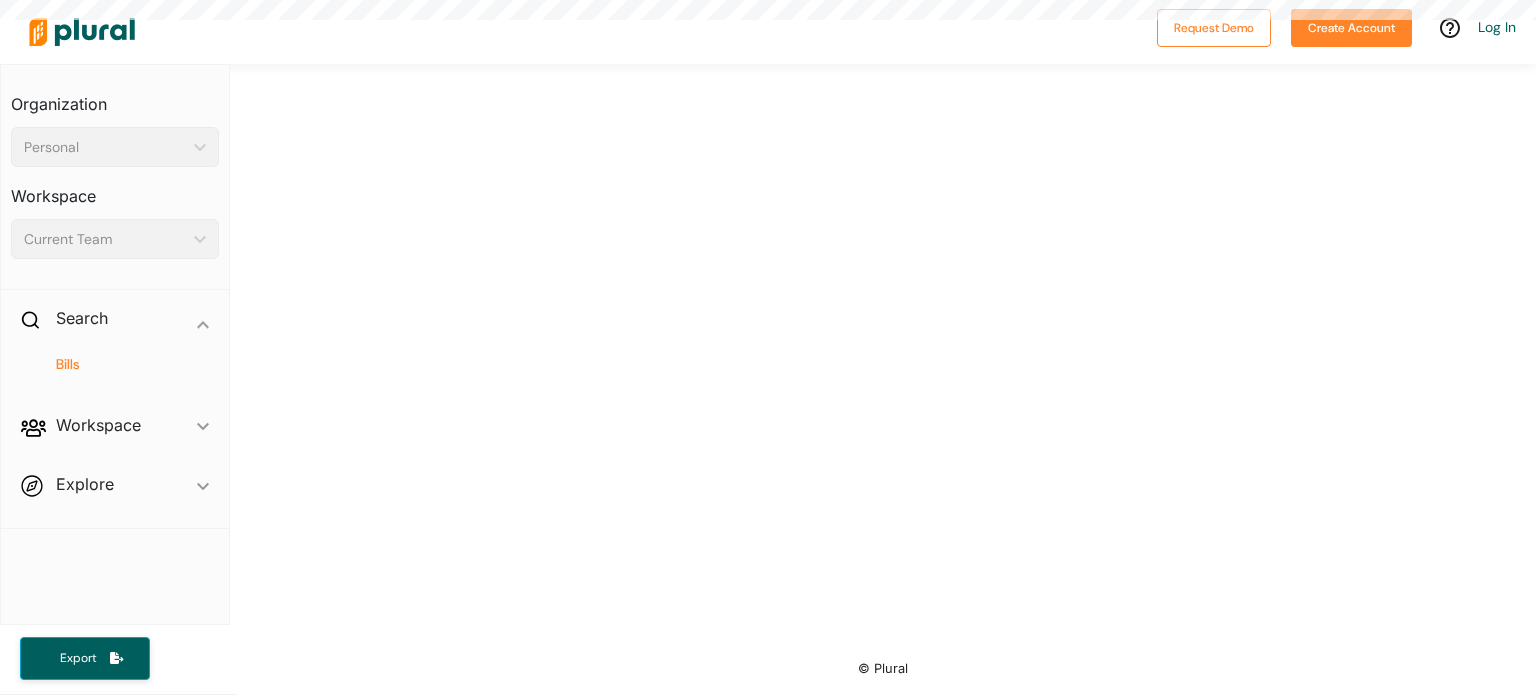 scroll, scrollTop: 0, scrollLeft: 0, axis: both 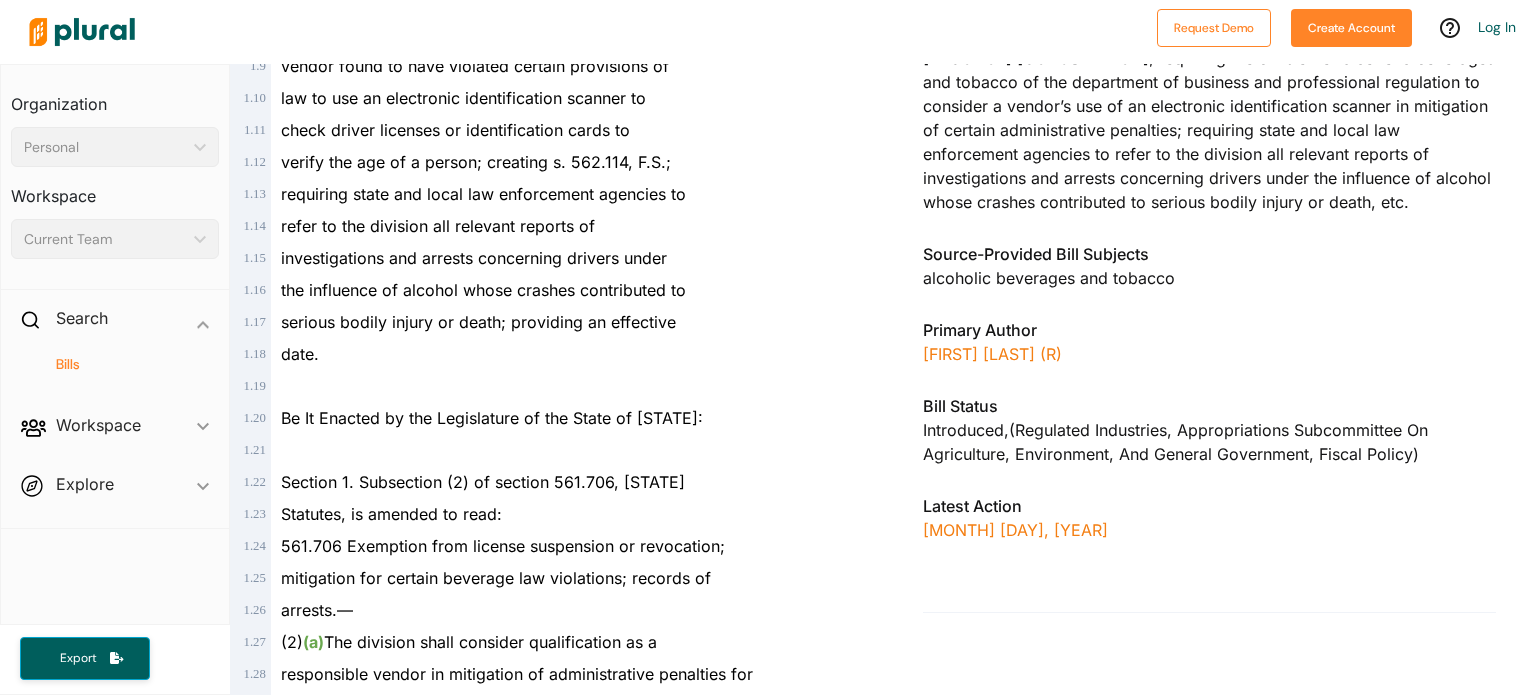 drag, startPoint x: 1373, startPoint y: 256, endPoint x: 1304, endPoint y: 290, distance: 76.922035 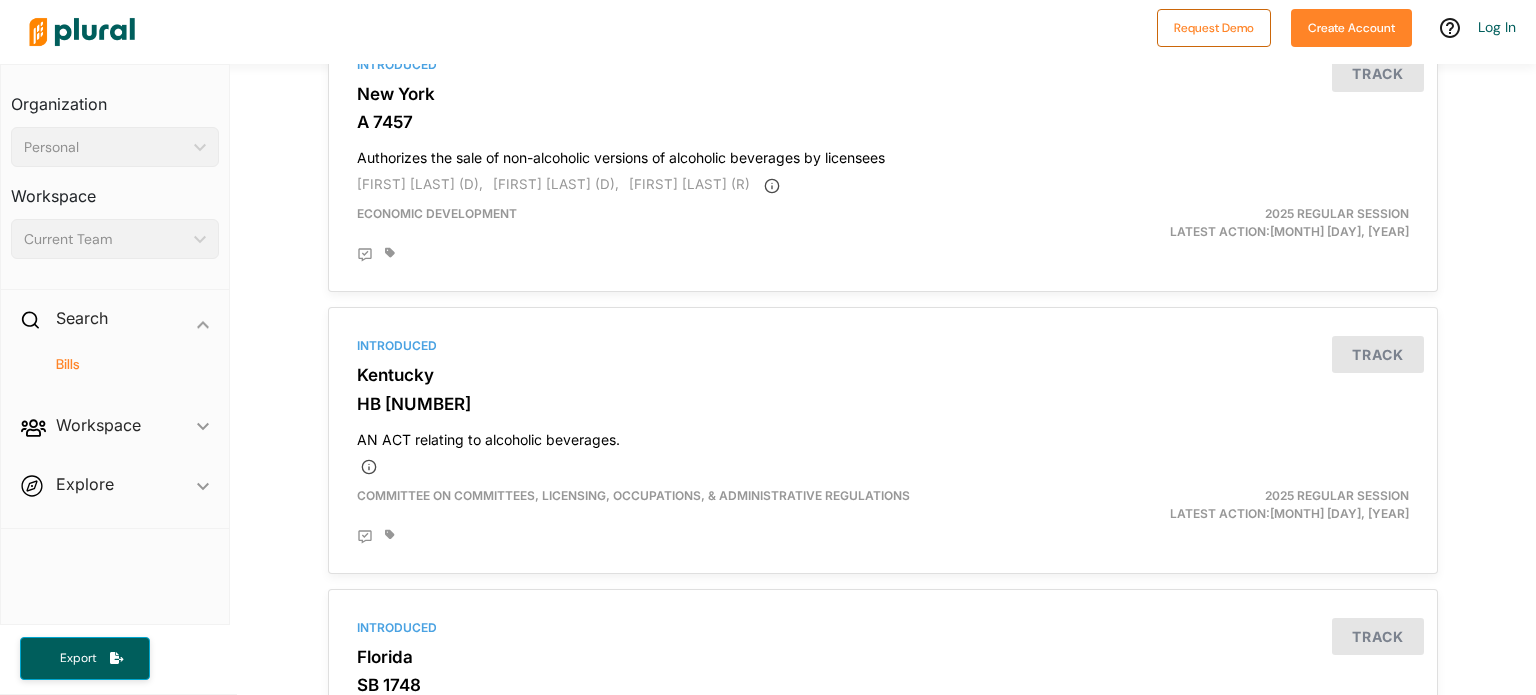 type on "underage drinking" 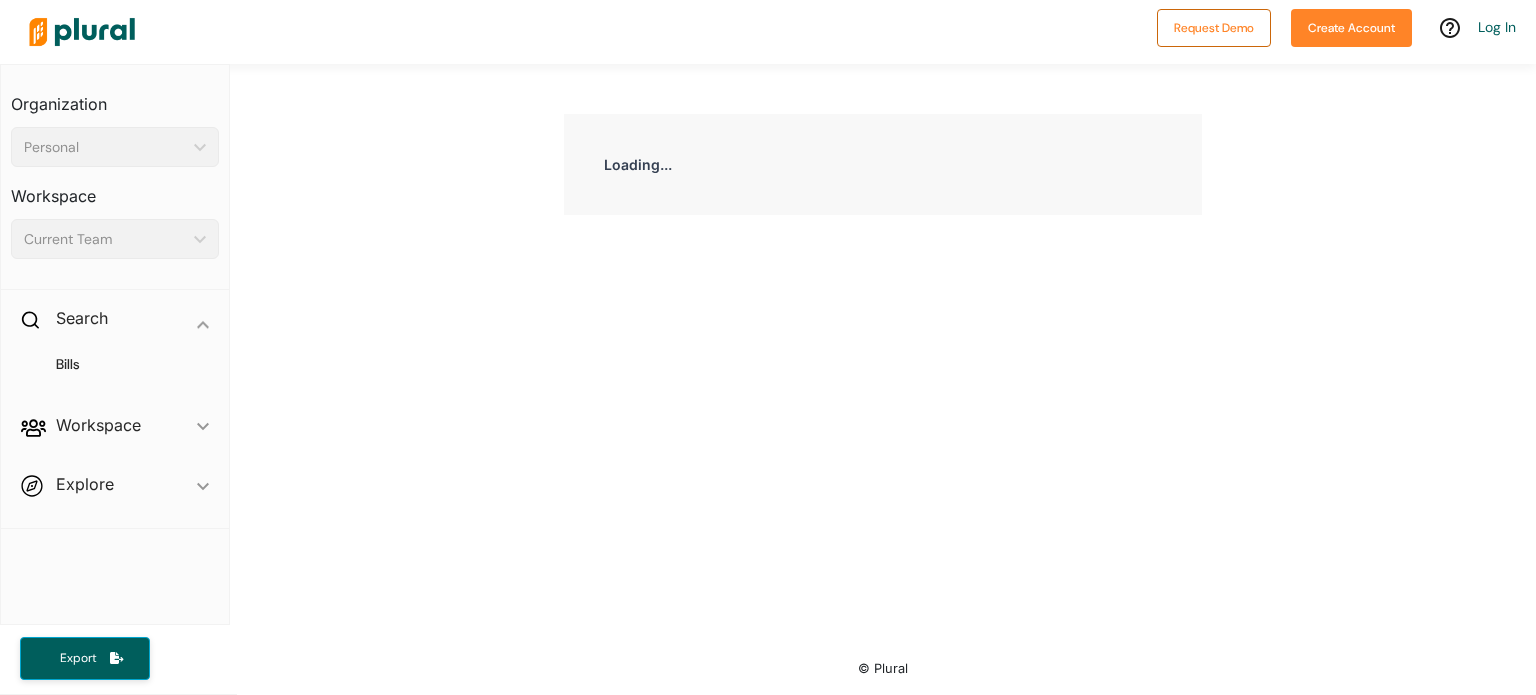 scroll, scrollTop: 0, scrollLeft: 0, axis: both 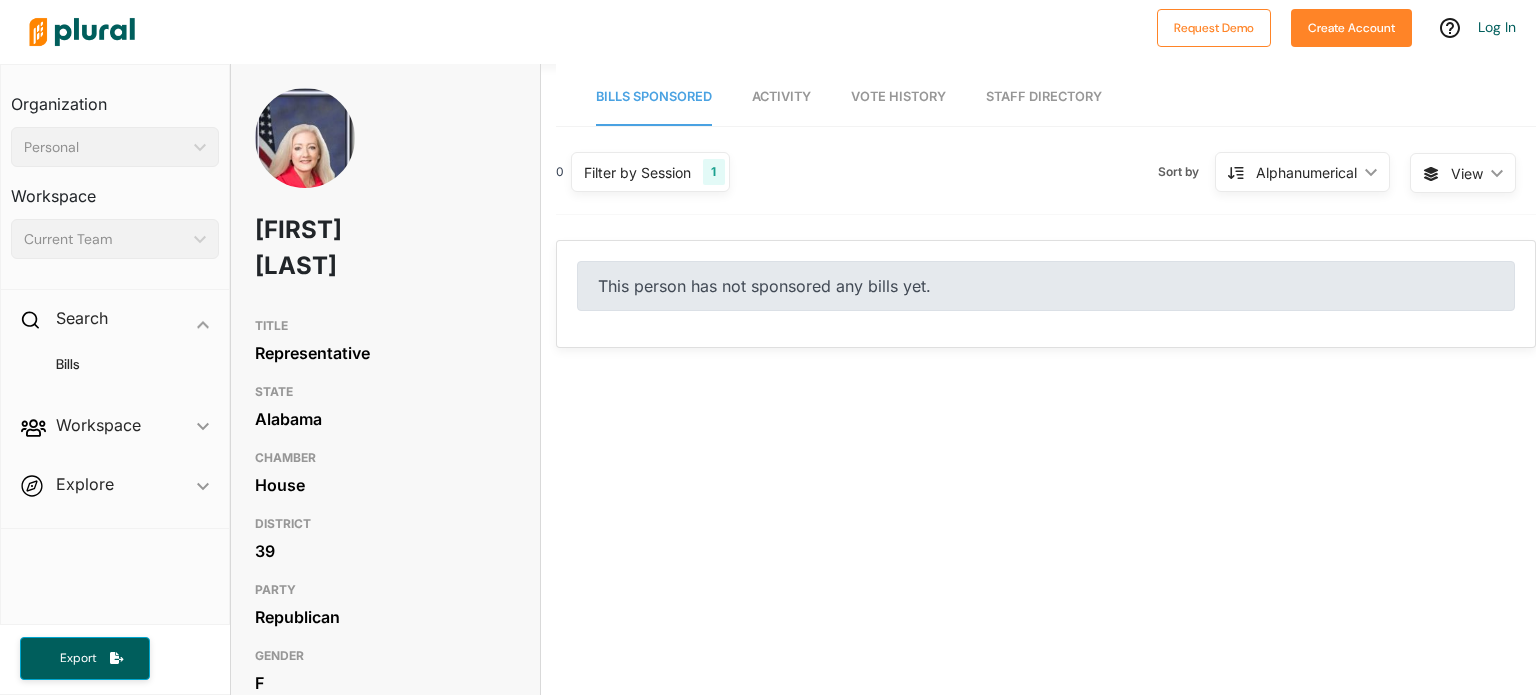 click on "Activity" at bounding box center [781, 96] 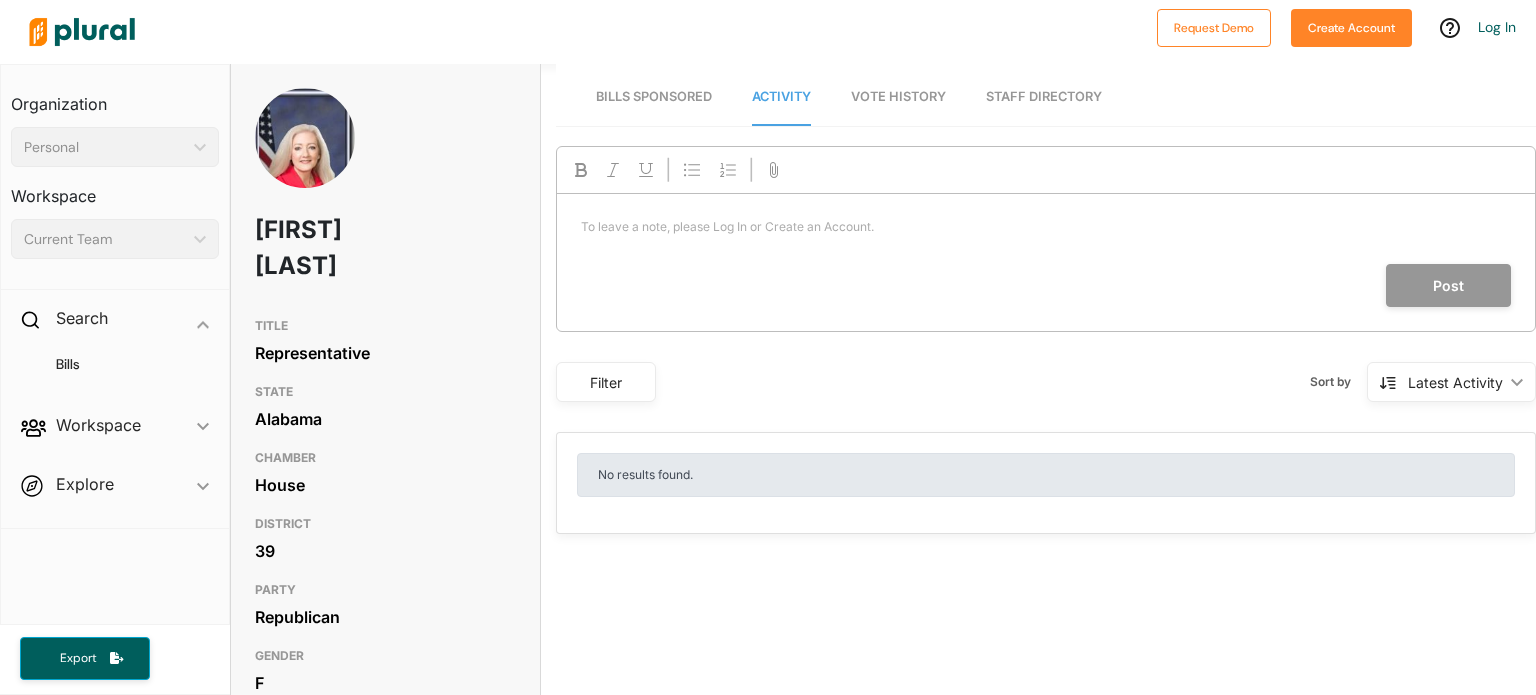 click on "Vote History" at bounding box center (898, 96) 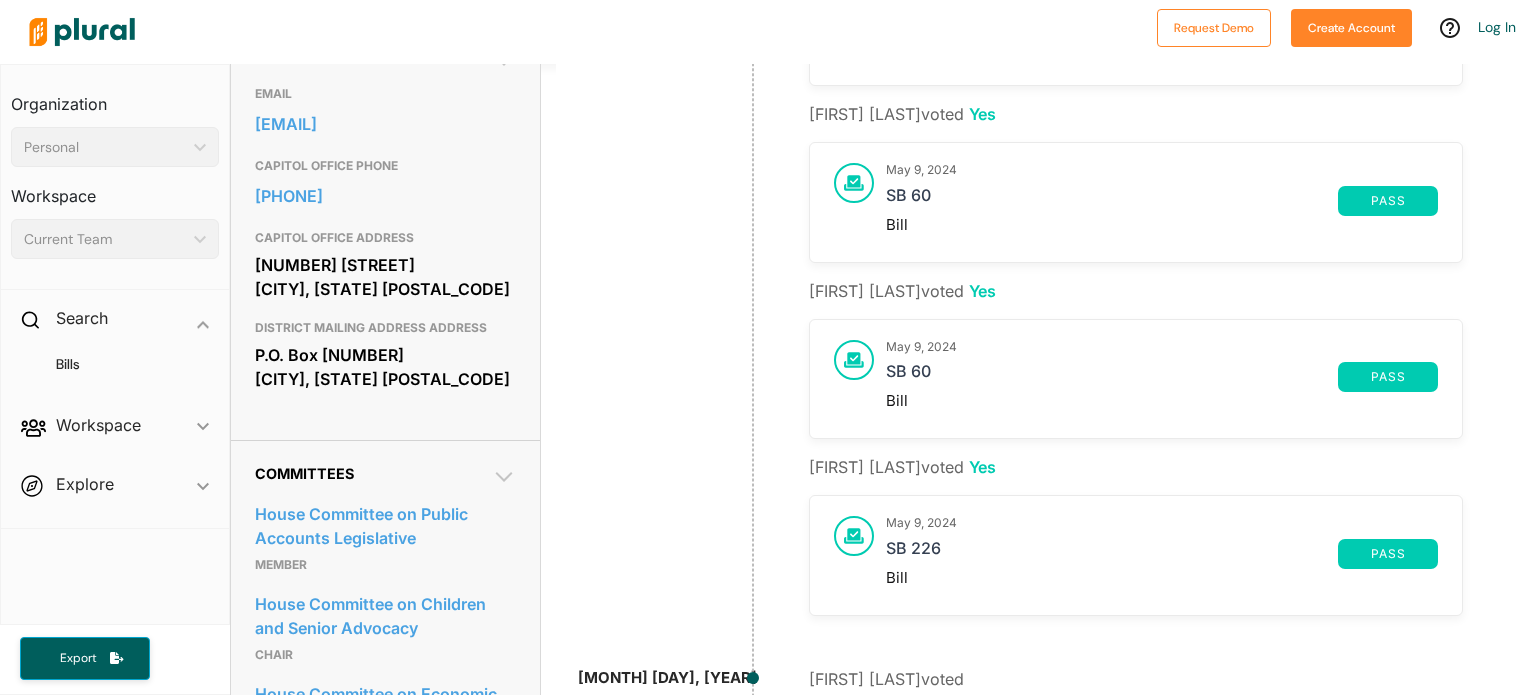 scroll, scrollTop: 800, scrollLeft: 0, axis: vertical 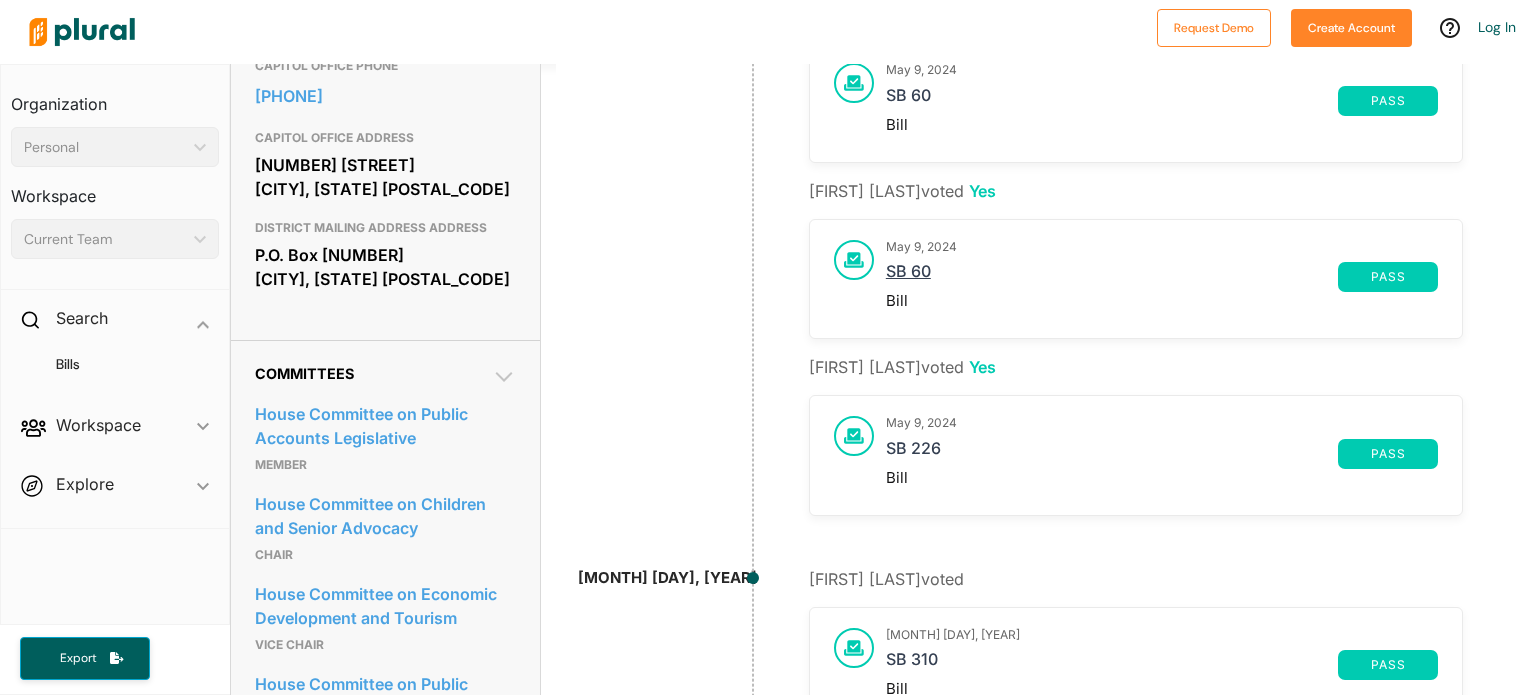 click on "SB 60" at bounding box center (1112, 277) 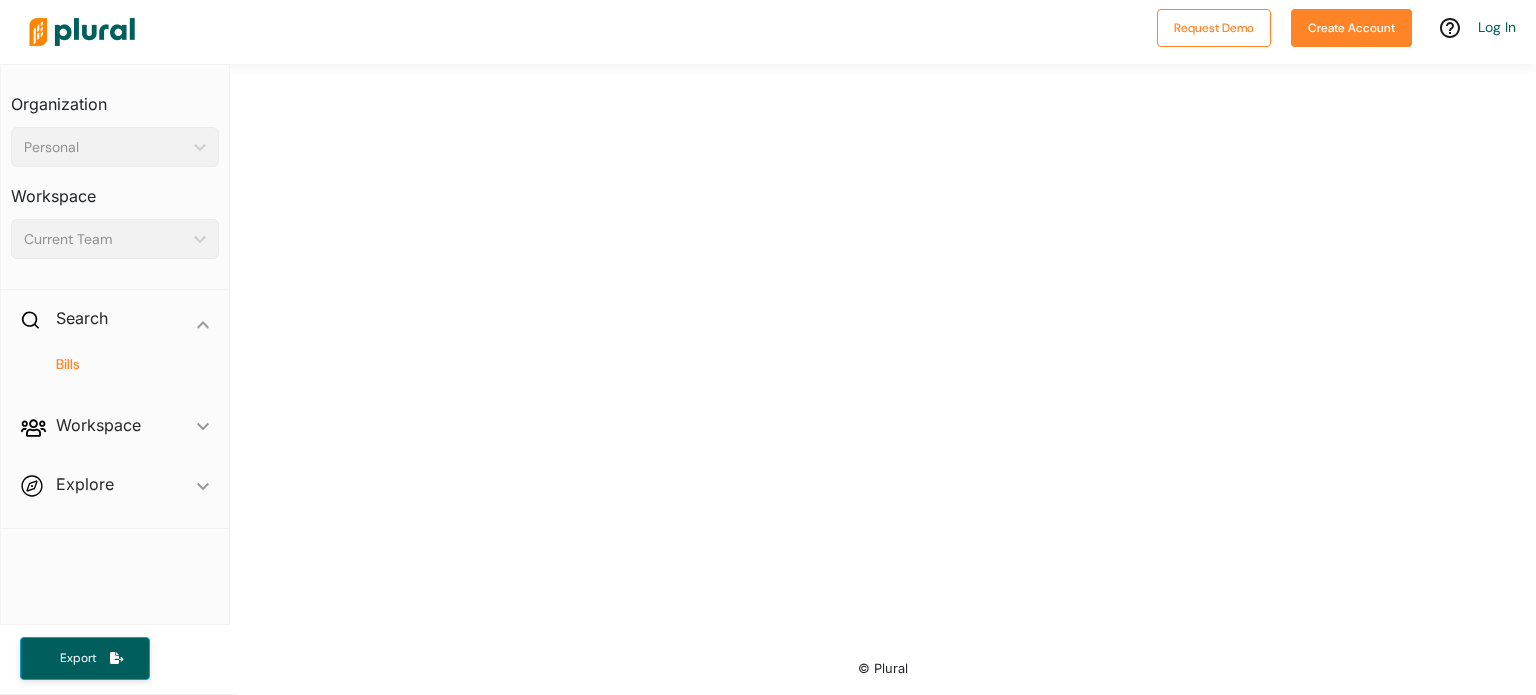 scroll, scrollTop: 0, scrollLeft: 0, axis: both 